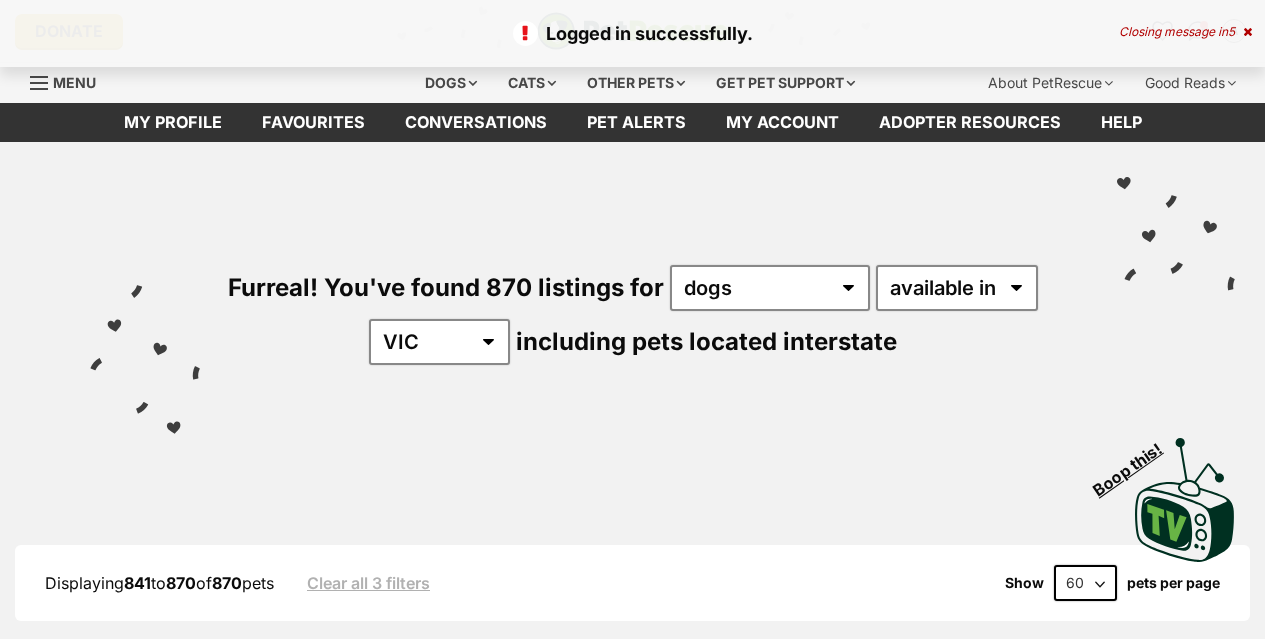 scroll, scrollTop: 0, scrollLeft: 0, axis: both 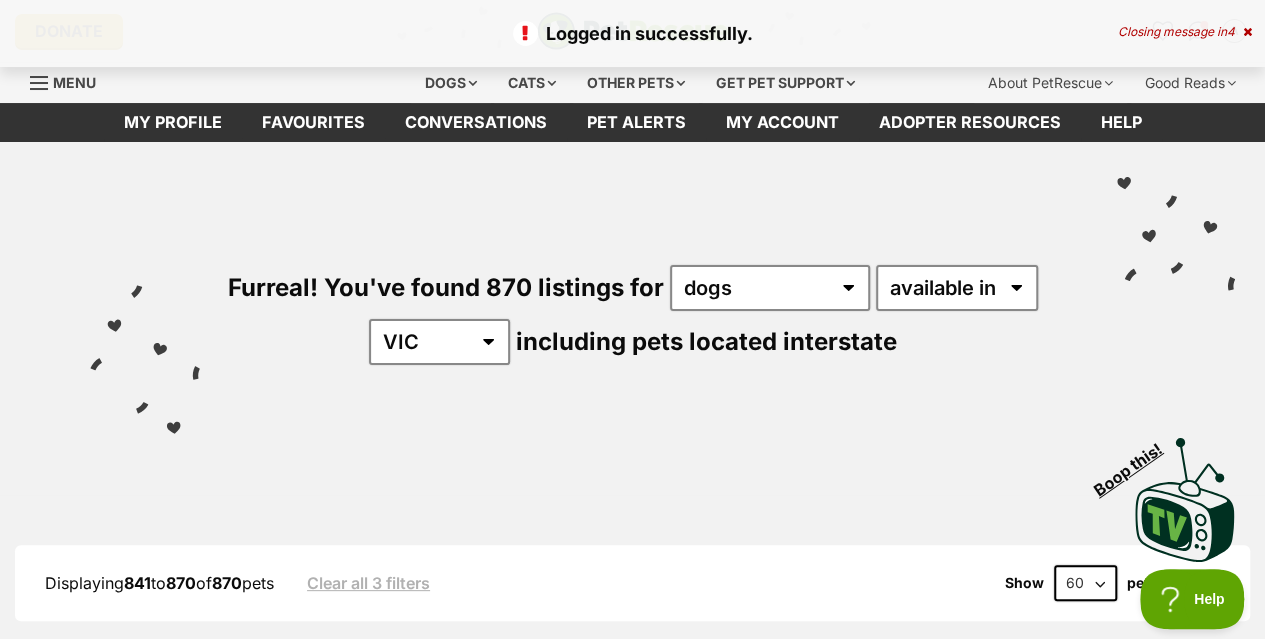 click on "Closing message in
[NUMBER]" at bounding box center [1185, 32] 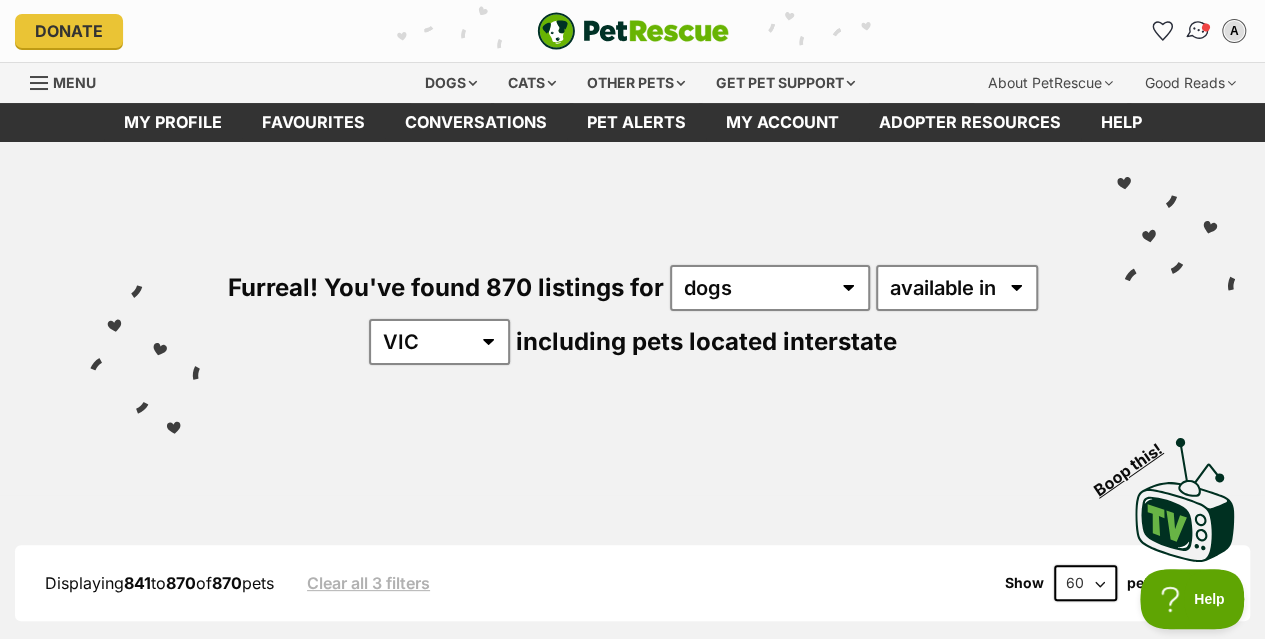 click at bounding box center (1198, 31) 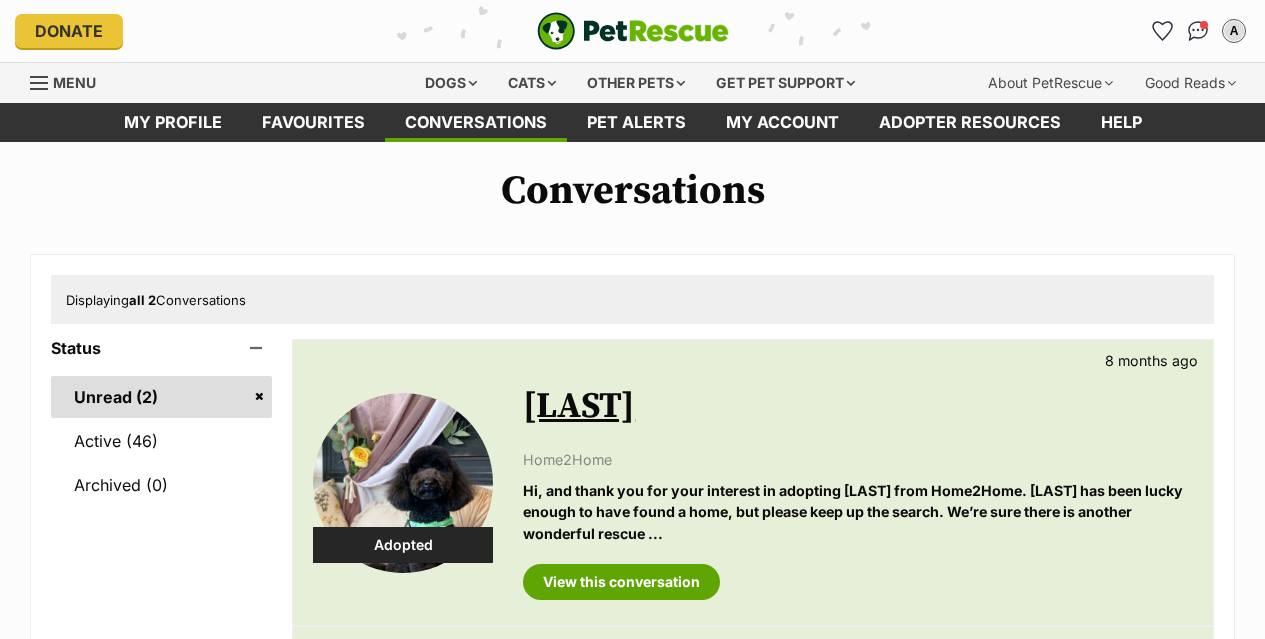 scroll, scrollTop: 0, scrollLeft: 0, axis: both 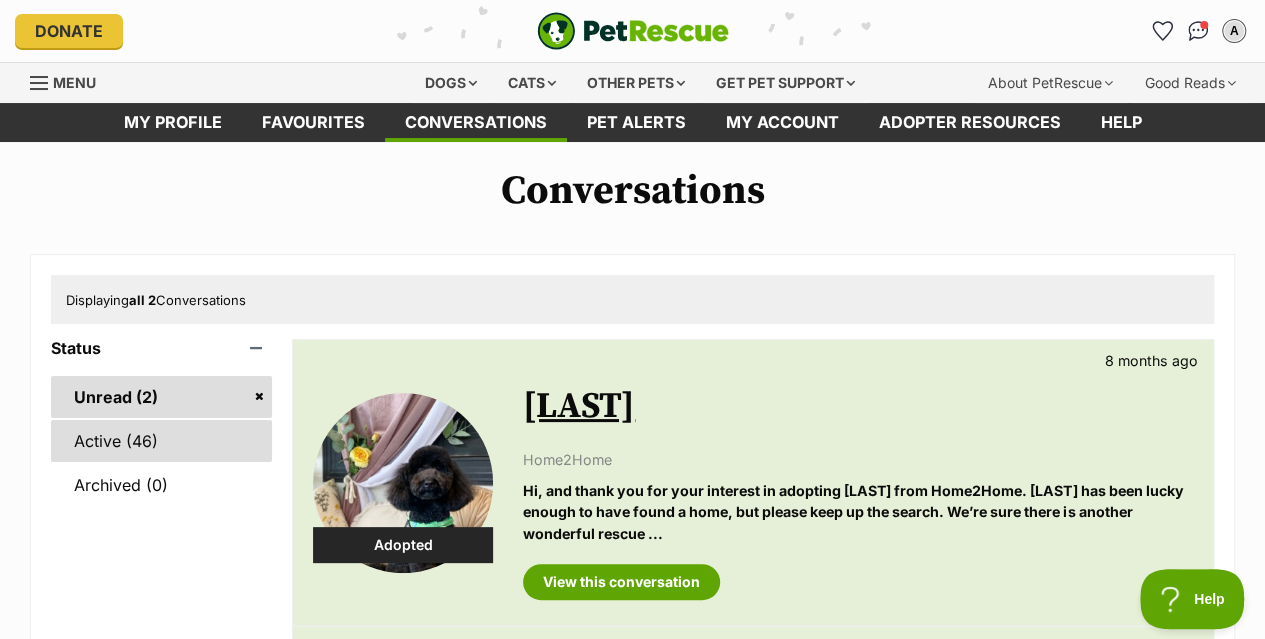 click on "Active (46)" at bounding box center [161, 441] 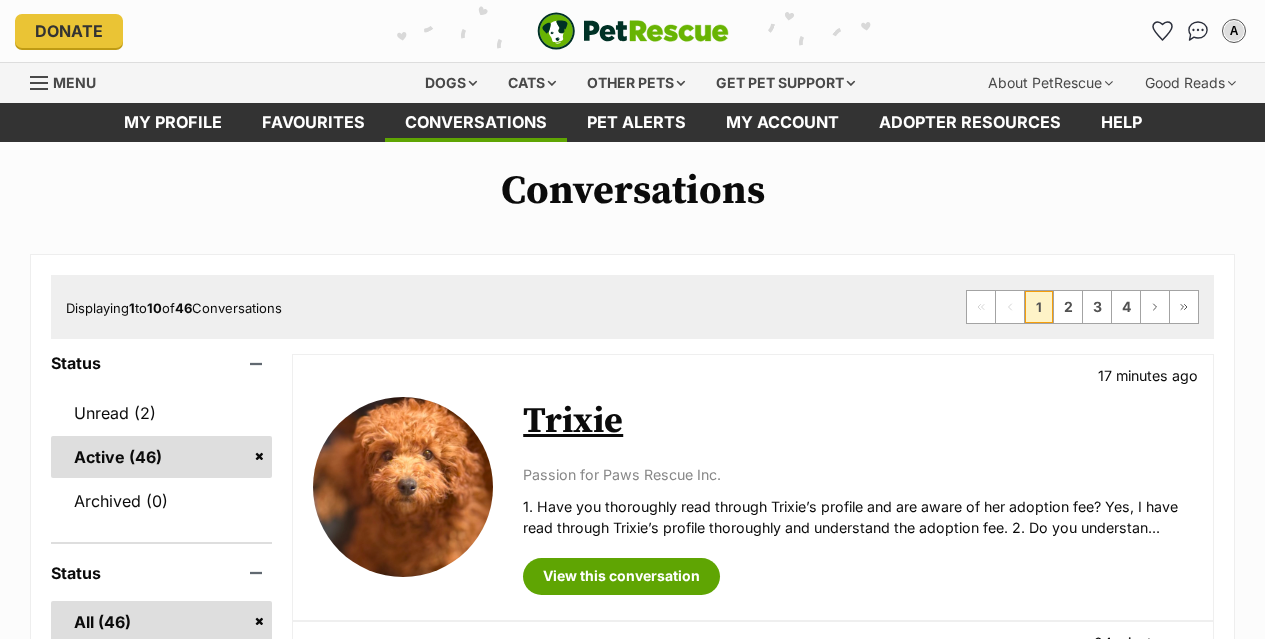 scroll, scrollTop: 0, scrollLeft: 0, axis: both 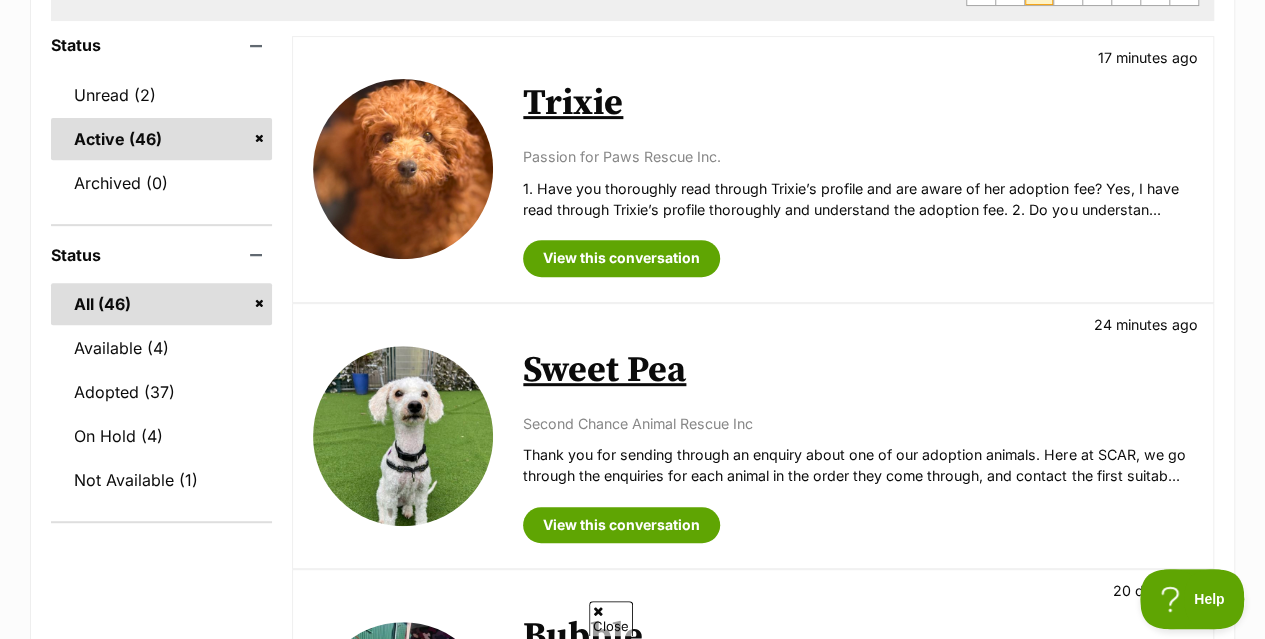 click on "Sweet Pea" at bounding box center (604, 370) 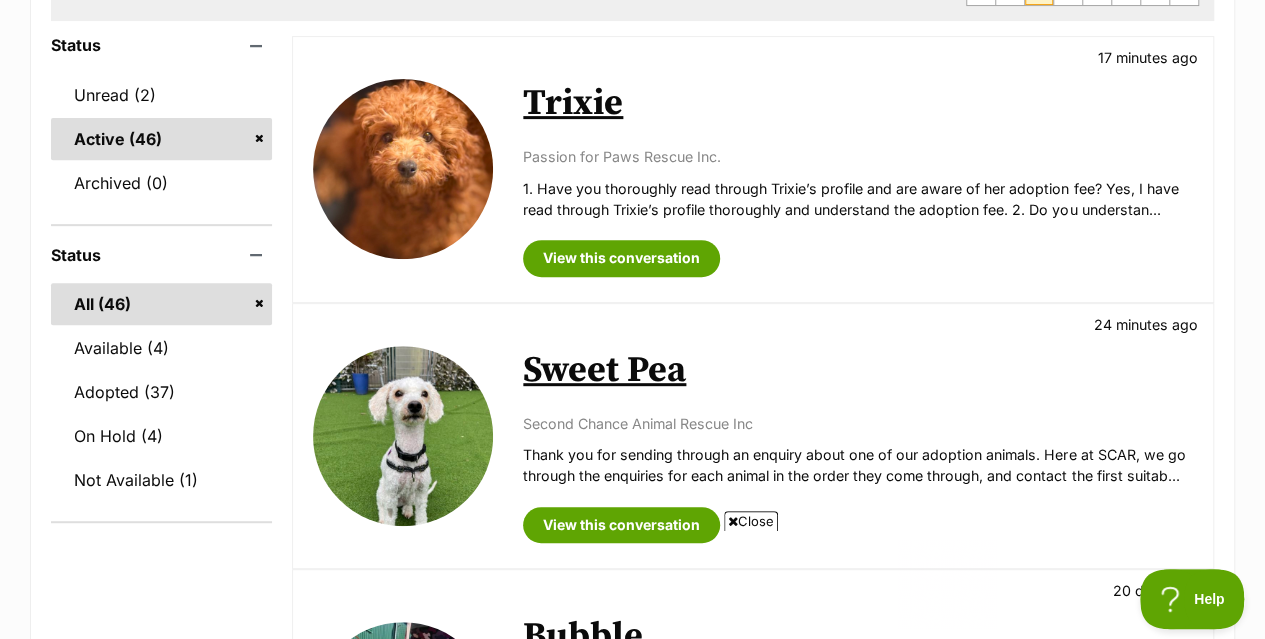 scroll, scrollTop: 0, scrollLeft: 0, axis: both 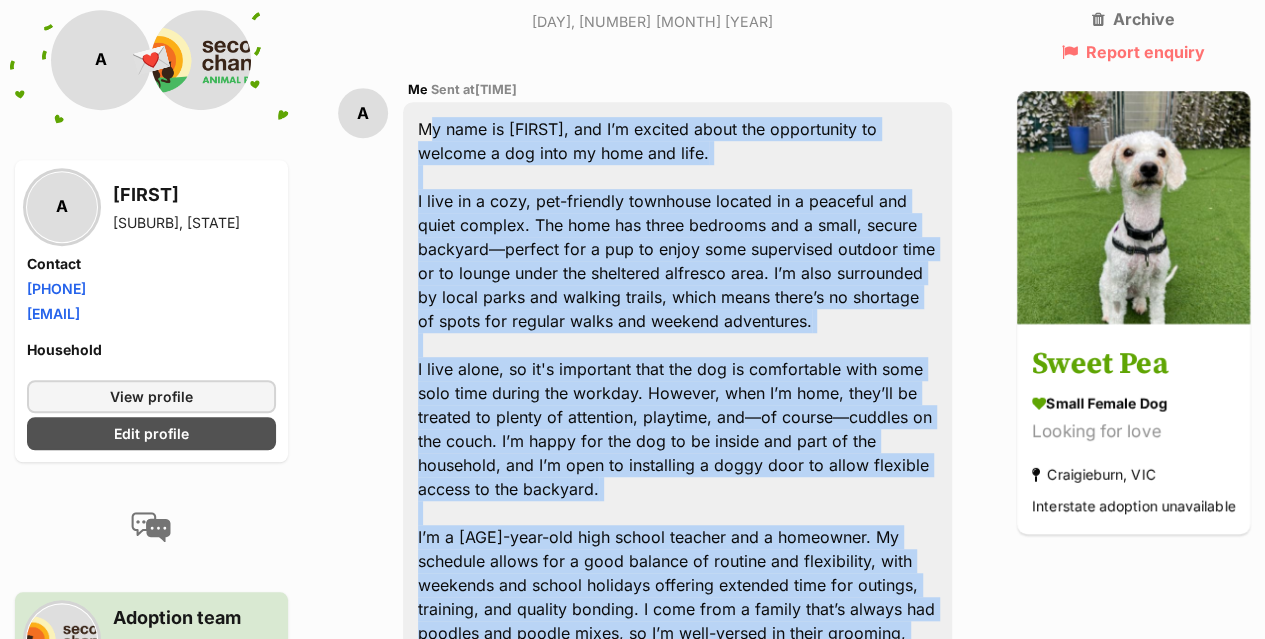 drag, startPoint x: 602, startPoint y: 511, endPoint x: 415, endPoint y: 84, distance: 466.15234 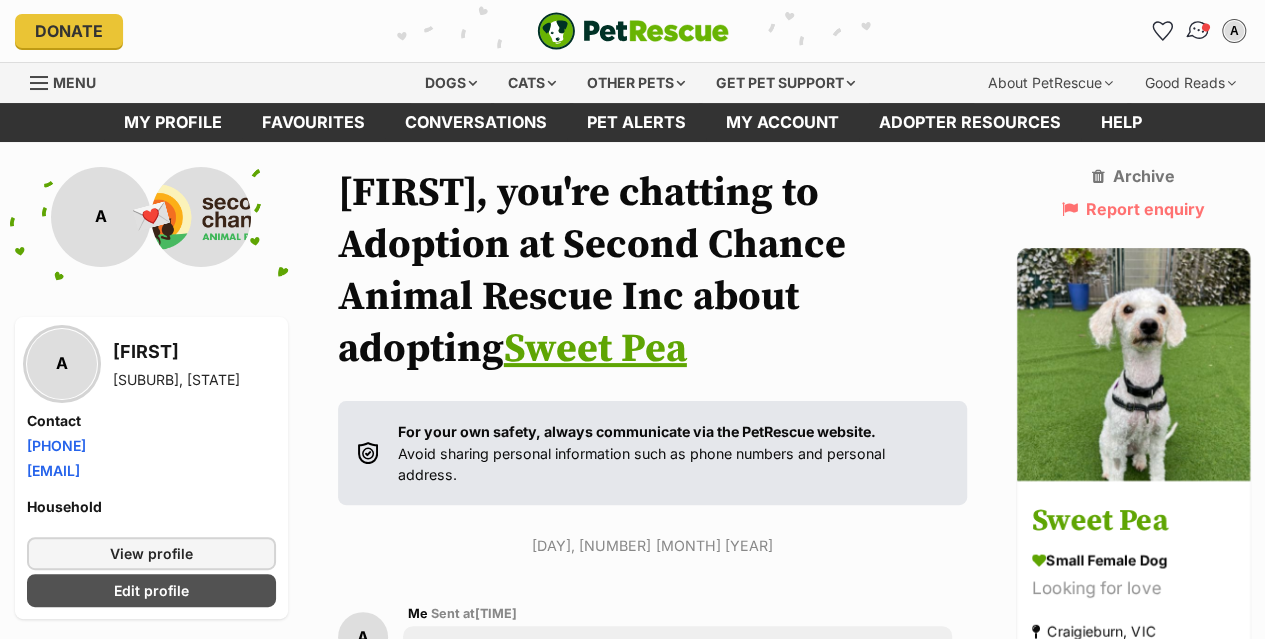 click at bounding box center [1198, 31] 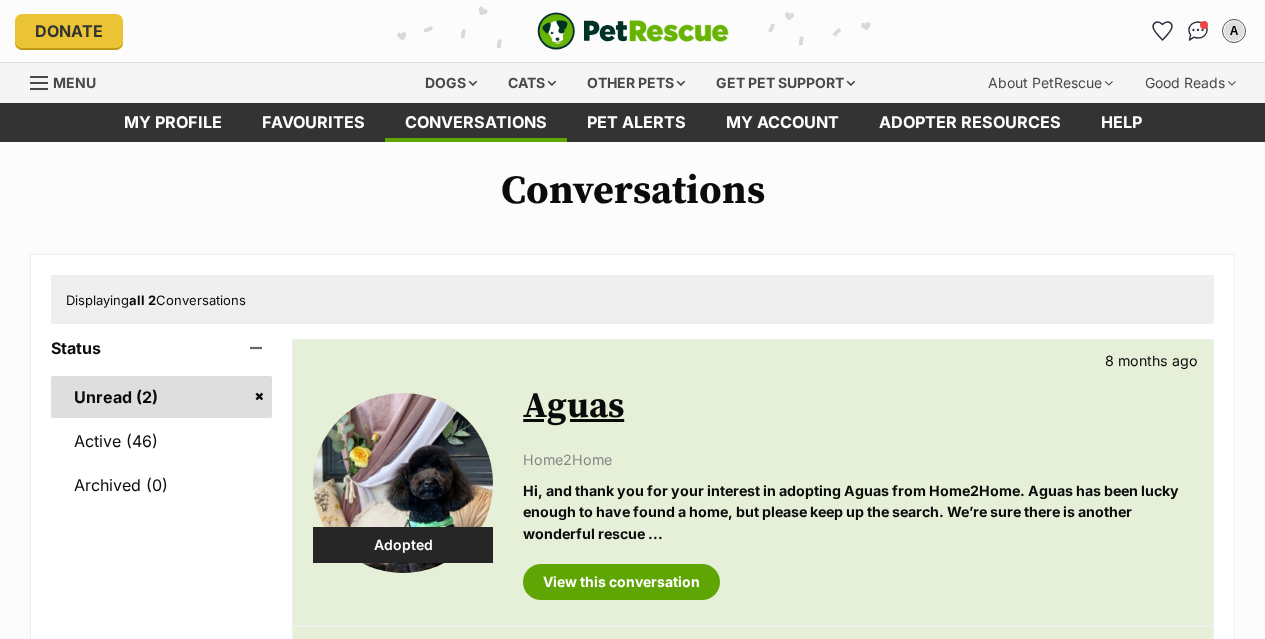 scroll, scrollTop: 0, scrollLeft: 0, axis: both 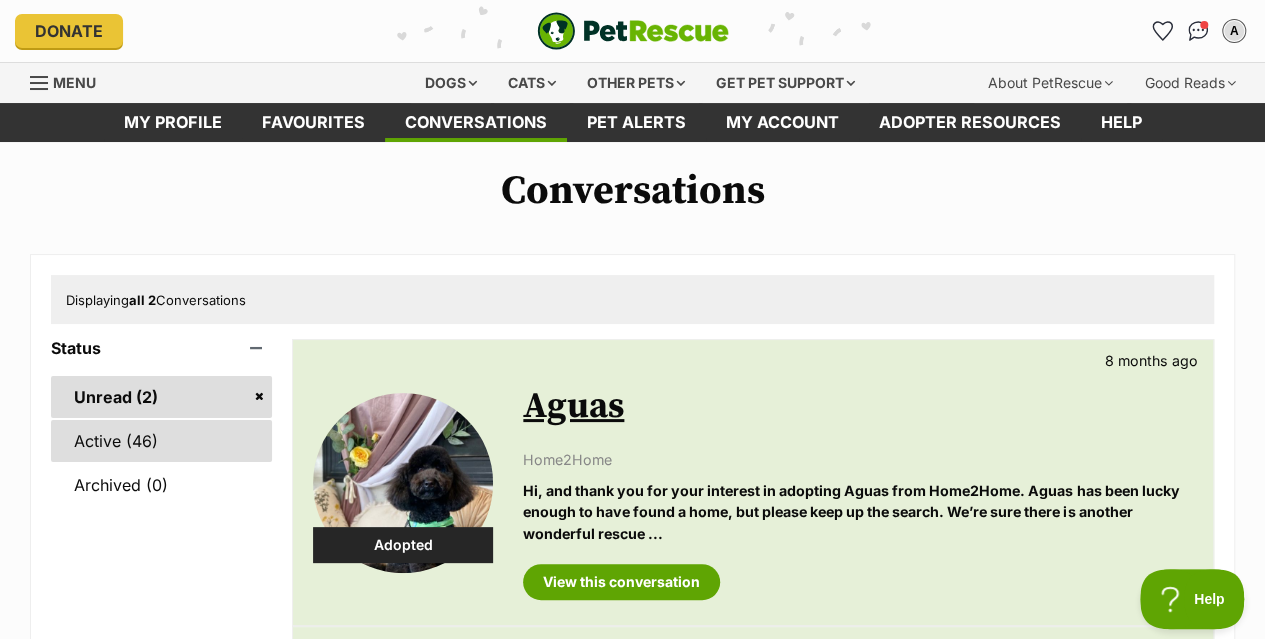 click on "Active (46)" at bounding box center [161, 441] 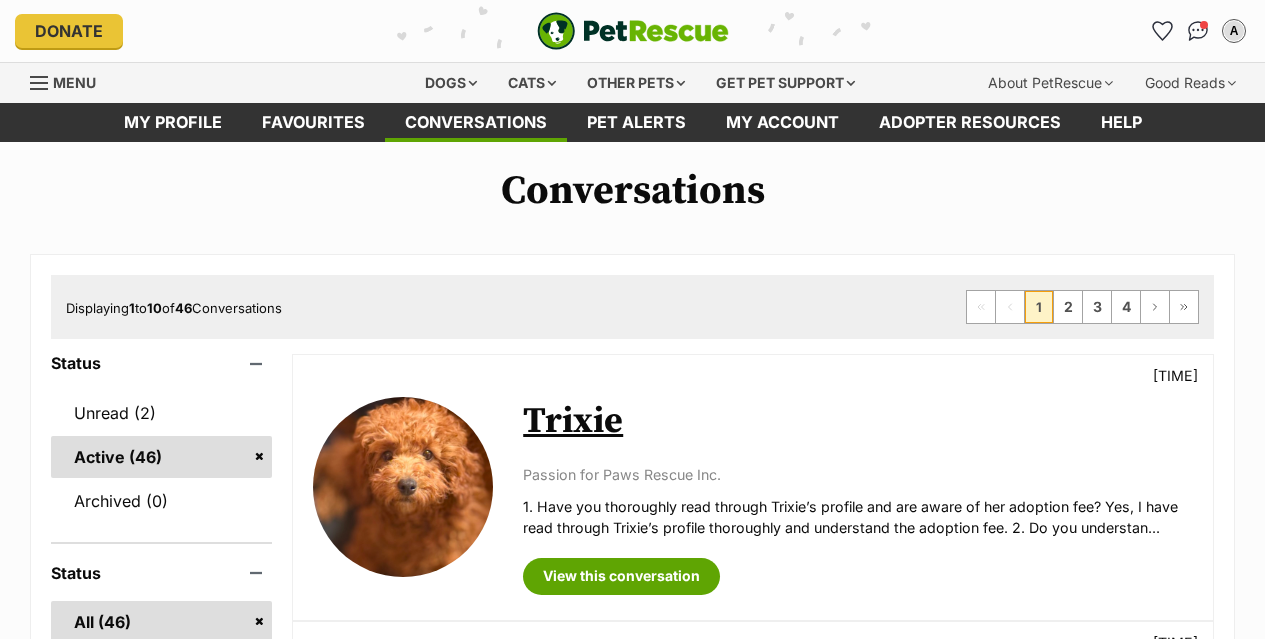 scroll, scrollTop: 0, scrollLeft: 0, axis: both 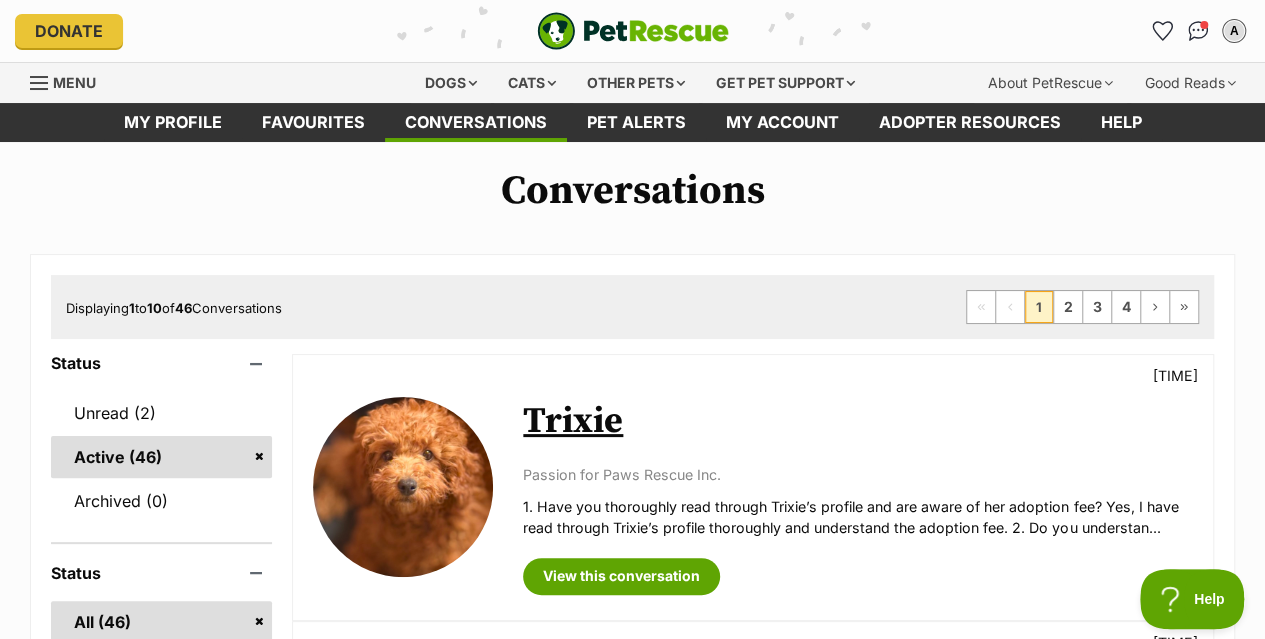 click on "Trixie" at bounding box center [573, 421] 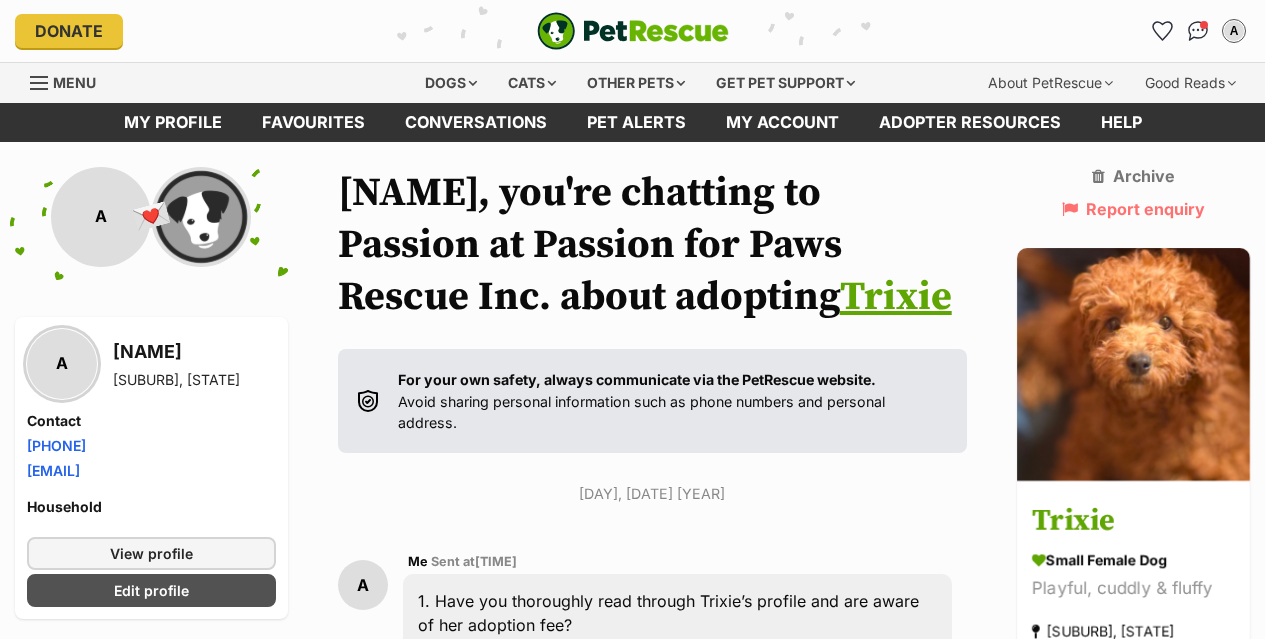 scroll, scrollTop: 5, scrollLeft: 0, axis: vertical 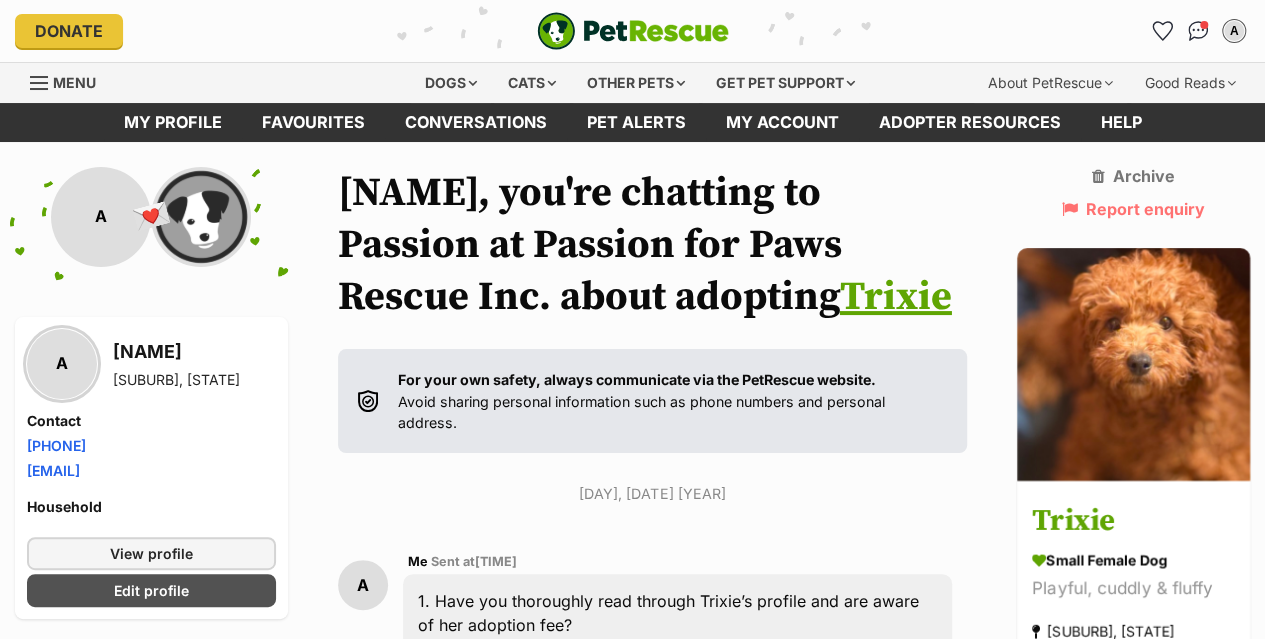 drag, startPoint x: 730, startPoint y: 363, endPoint x: 398, endPoint y: 587, distance: 400.4997 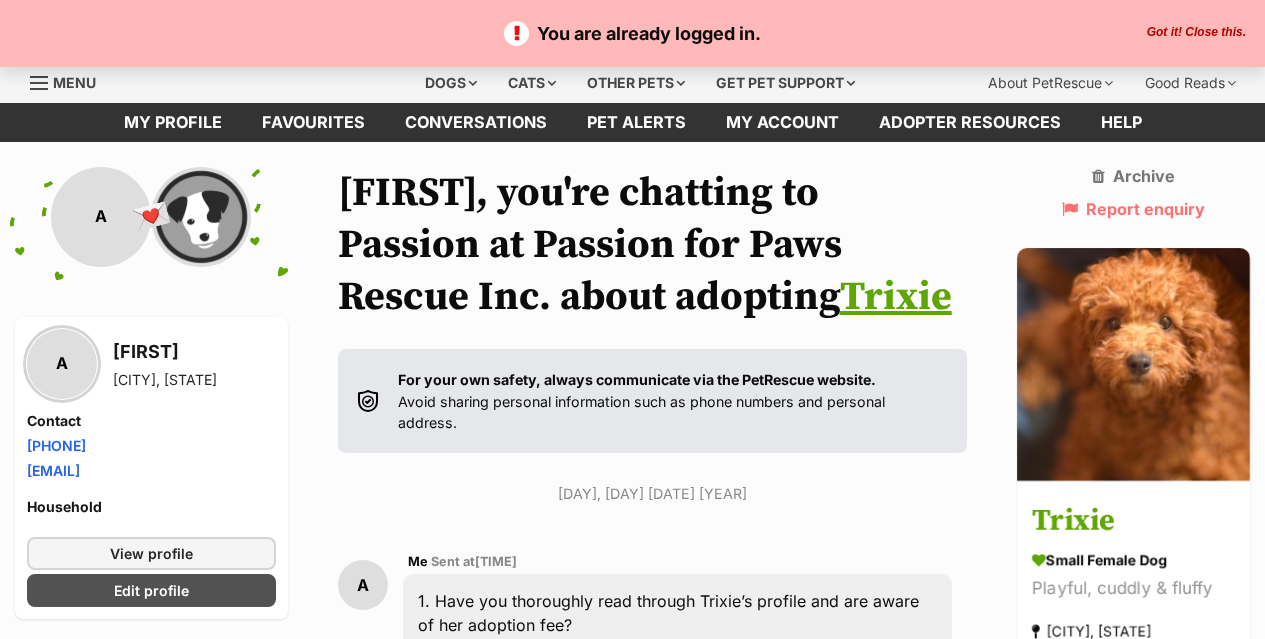 scroll, scrollTop: 67, scrollLeft: 0, axis: vertical 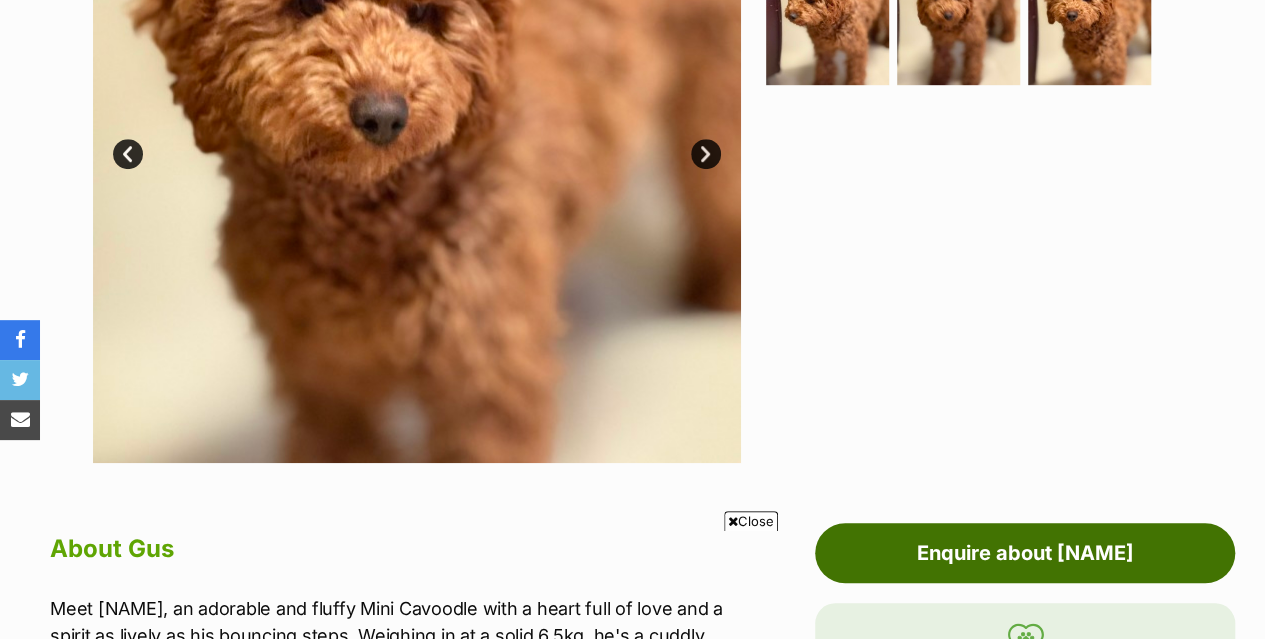 click on "Enquire about [NAME]" at bounding box center [1025, 553] 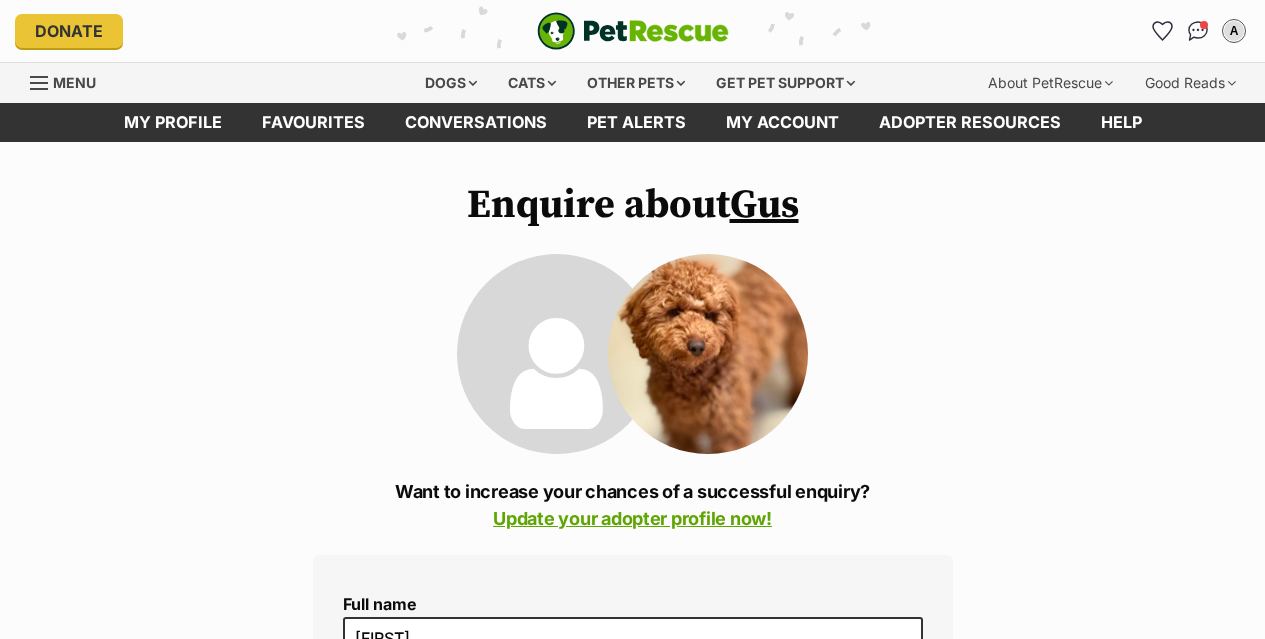 scroll, scrollTop: 0, scrollLeft: 0, axis: both 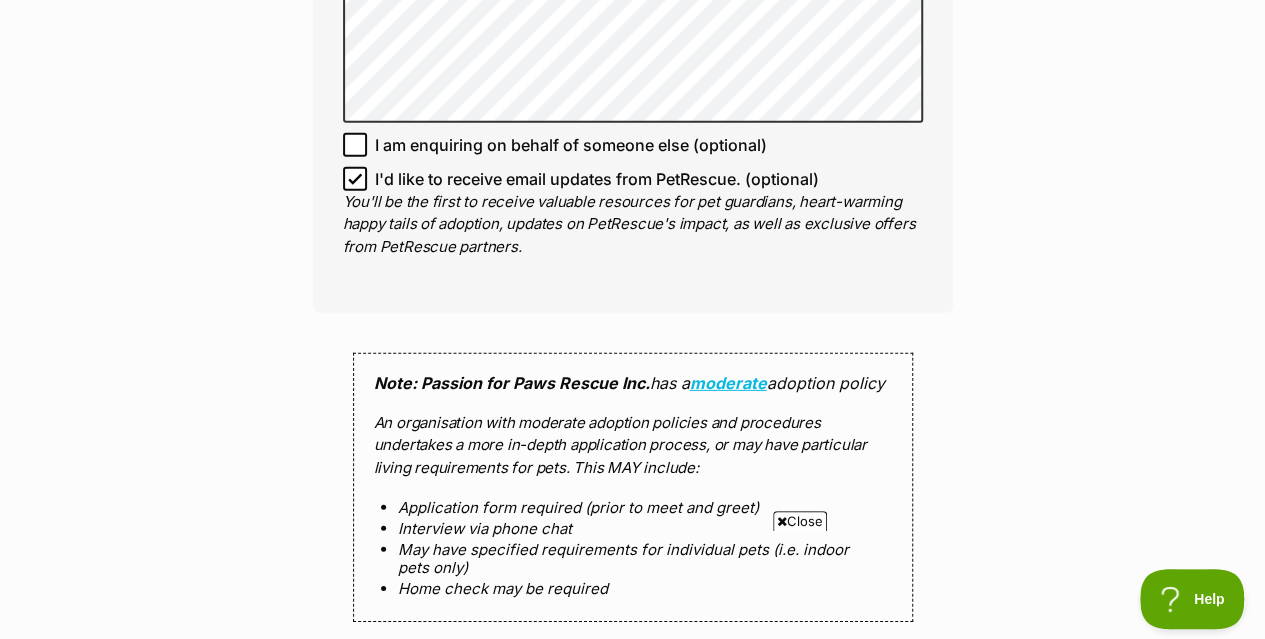 click 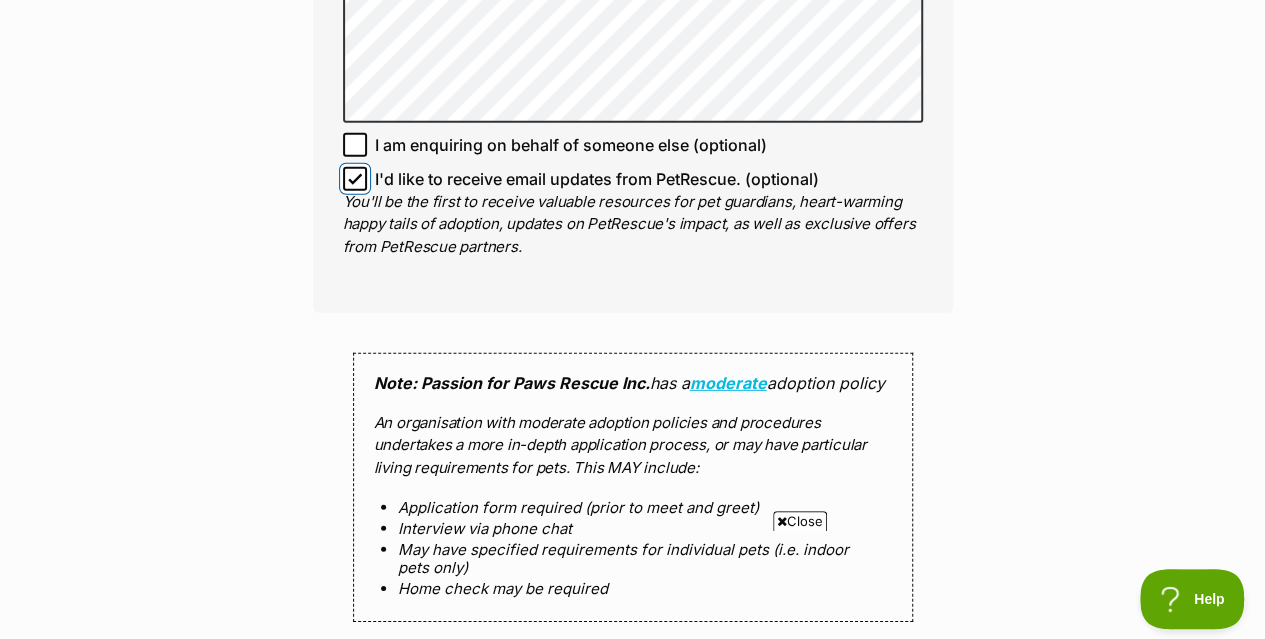 click on "I'd like to receive email updates from PetRescue. (optional)" at bounding box center (355, 179) 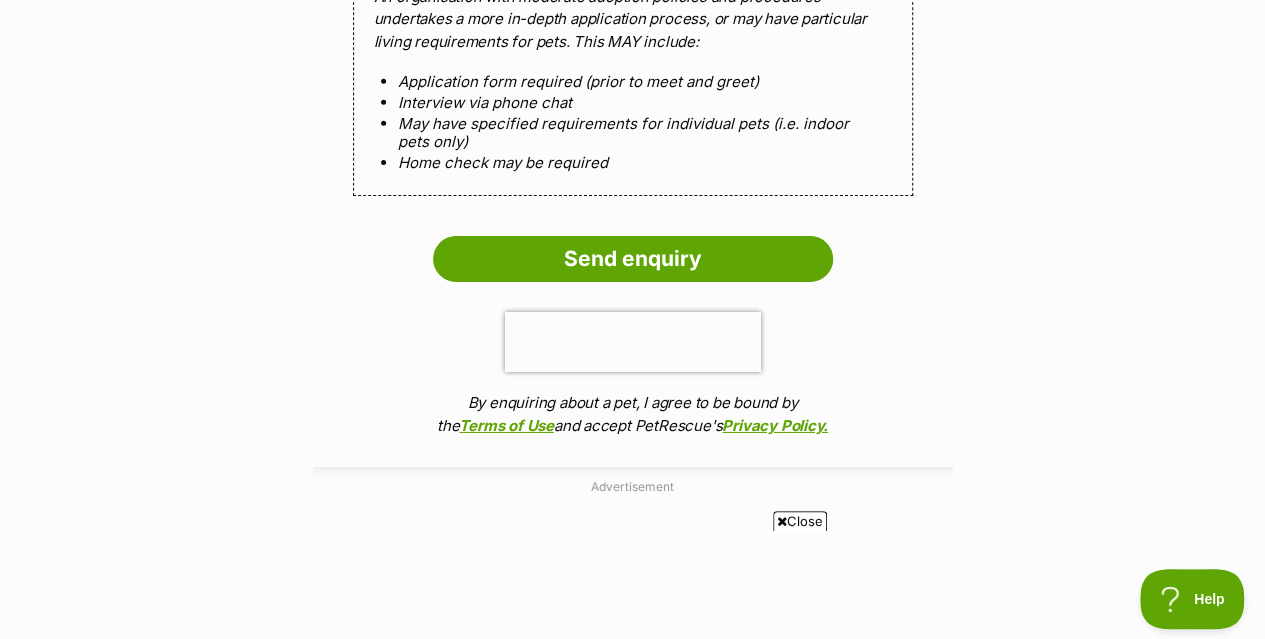 scroll, scrollTop: 3188, scrollLeft: 0, axis: vertical 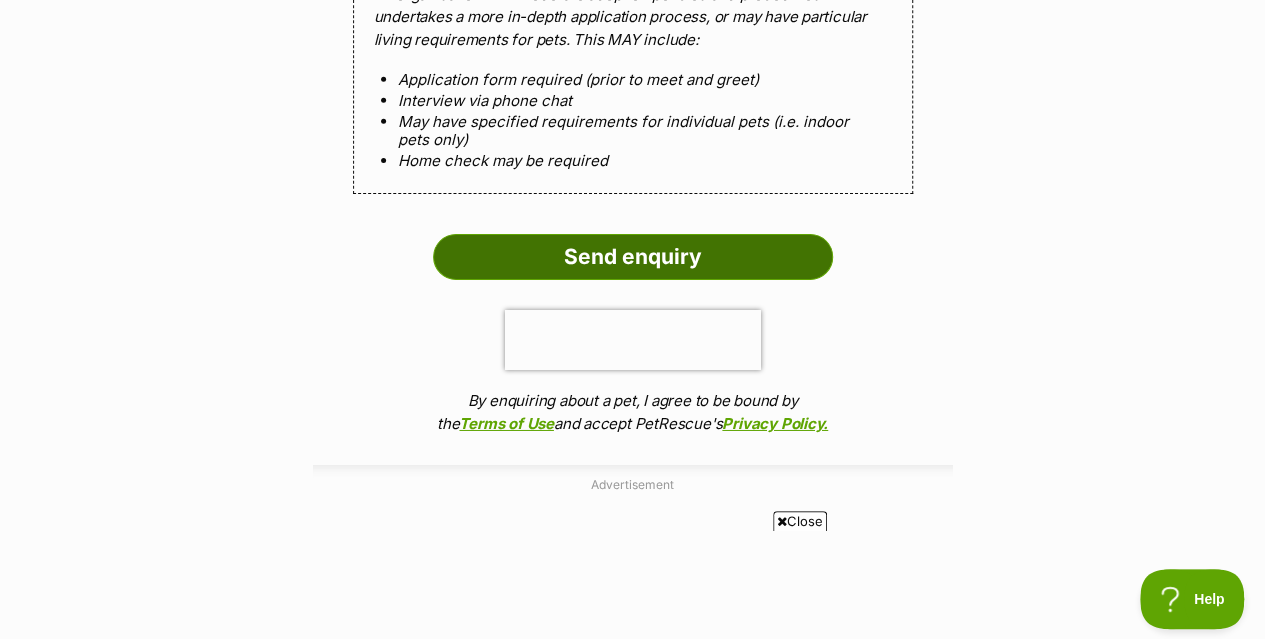 click on "Send enquiry" at bounding box center (633, 257) 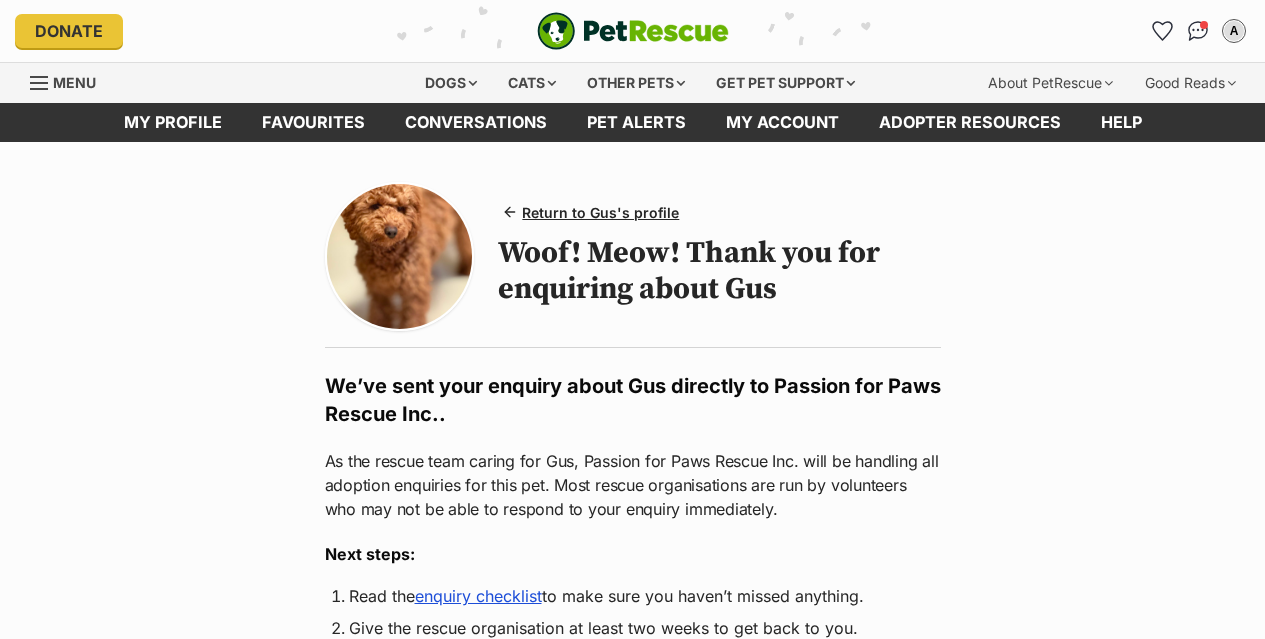 scroll, scrollTop: 0, scrollLeft: 0, axis: both 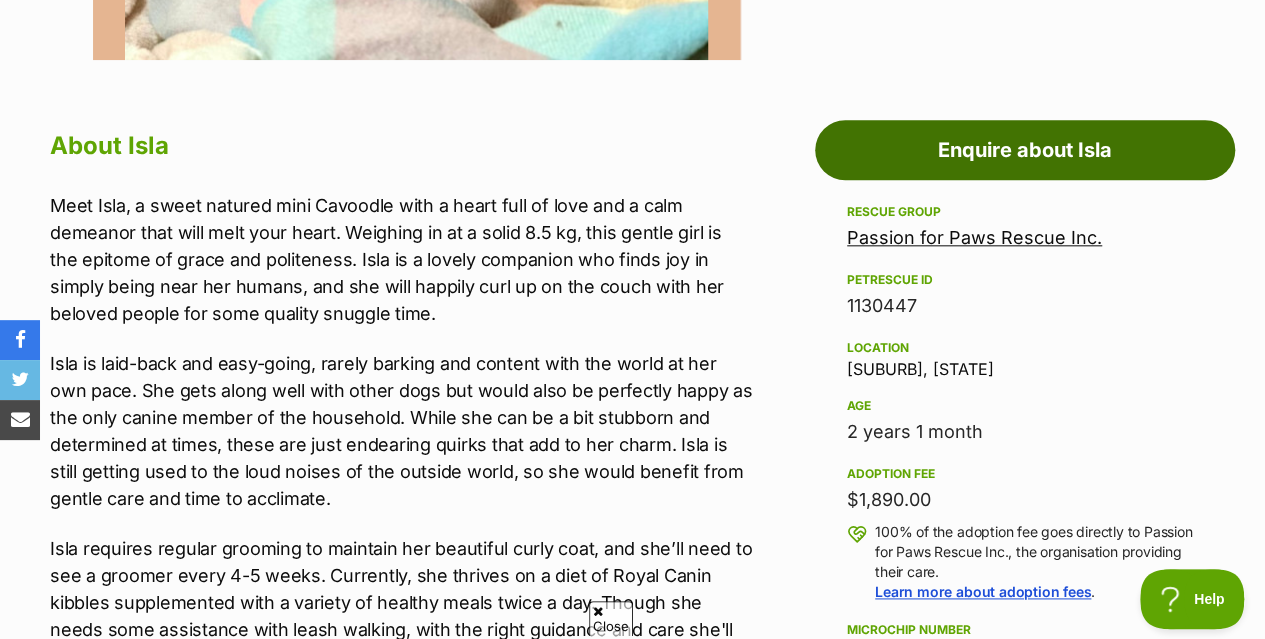 click on "Enquire about Isla" at bounding box center [1025, 150] 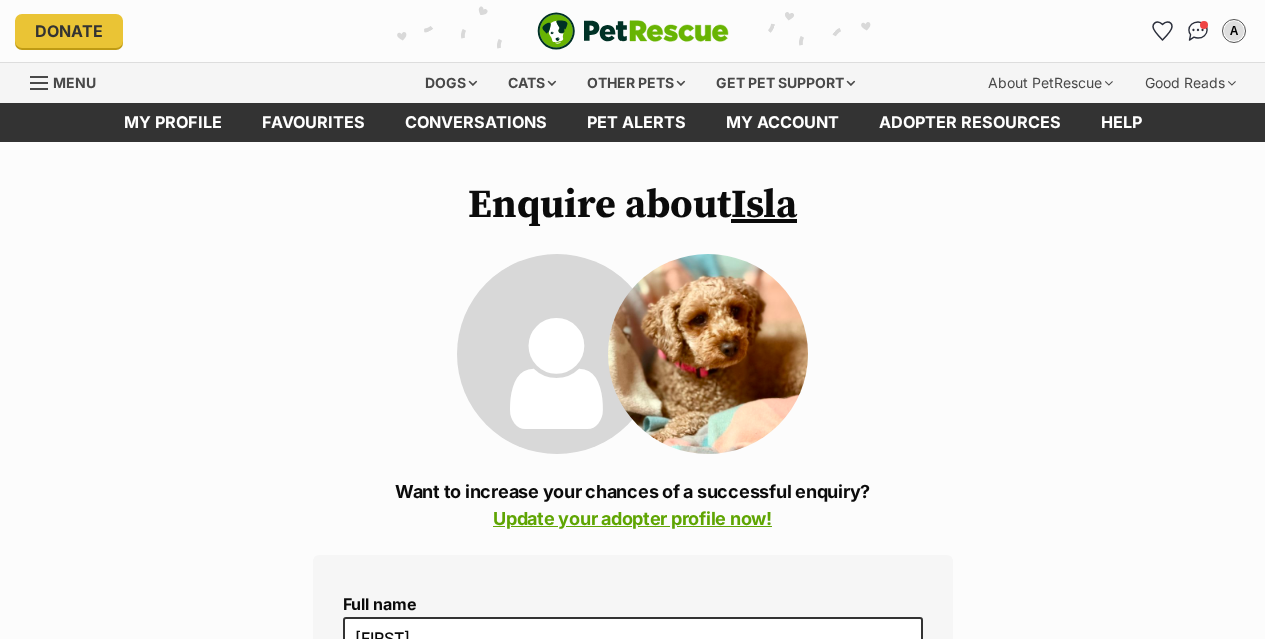 scroll, scrollTop: 0, scrollLeft: 0, axis: both 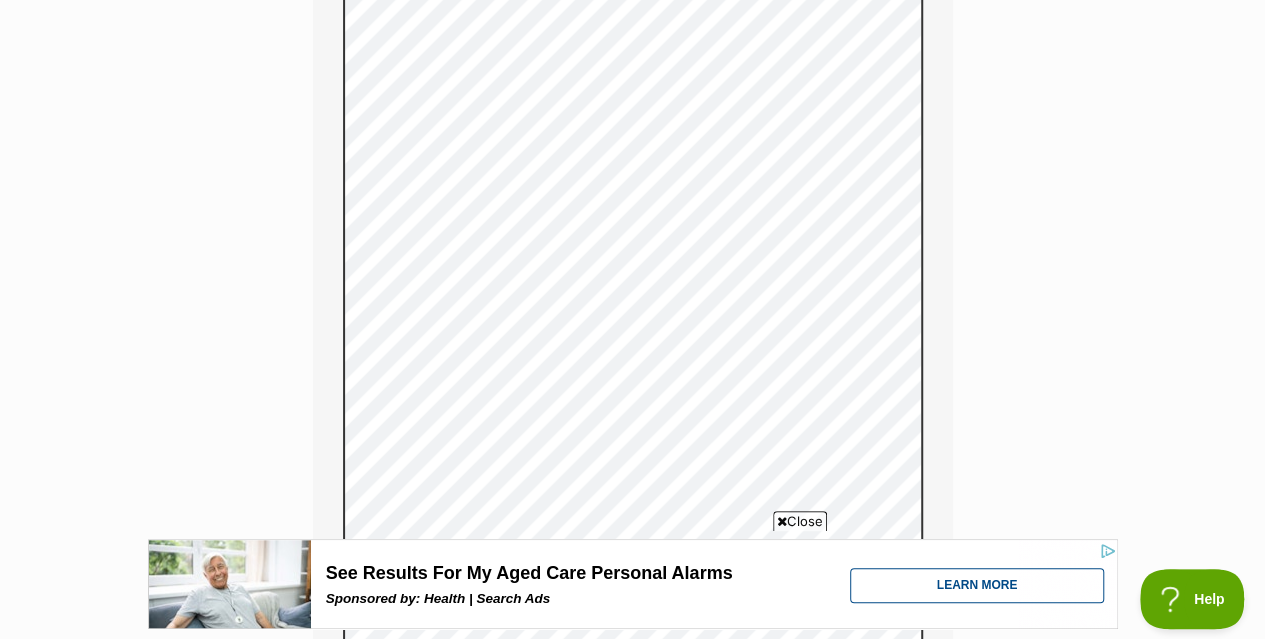 click on "Enquire about  Isla
Want to increase your chances of a successful enquiry?
Update your adopter profile now!
Full name [FIRST]
Email
We require this to be able to send you communications regarding your pet enquiry.
[EMAIL]
Phone number United States +1 United Kingdom +44 Afghanistan (‫افغانستان‬‎) +93 Albania (Shqipëri) +355 Algeria (‫ال الجزائر‬‎) +213 American Samoa +1684 Andorra +376 Angola +244 Anguilla +1264 Antigua and Barbuda +1268 Argentina +54 Armenia (Հայաստան) +374 Aruba +297 Australia +61 Austria (Österreich) +43 Azerbaijan (Azərbaycan) +994 Bahamas +1242 Bahrain (‫البحرين‬‎) +973 Bangladesh (বাংলাদেশ) +880 Barbados +1246 Belarus (Беларусь) +375 Belgium (België) +32 Belize +501 Benin (Bénin) +229 Bermuda +1441 Bhutan (འབྲུག) +975 Bolivia +591 Bosnia and Herzegovina (Босна и Херцеговина) +387 Botswana +267 Brazil (Brasil) +55 +246 +1284 +673" at bounding box center (632, 64) 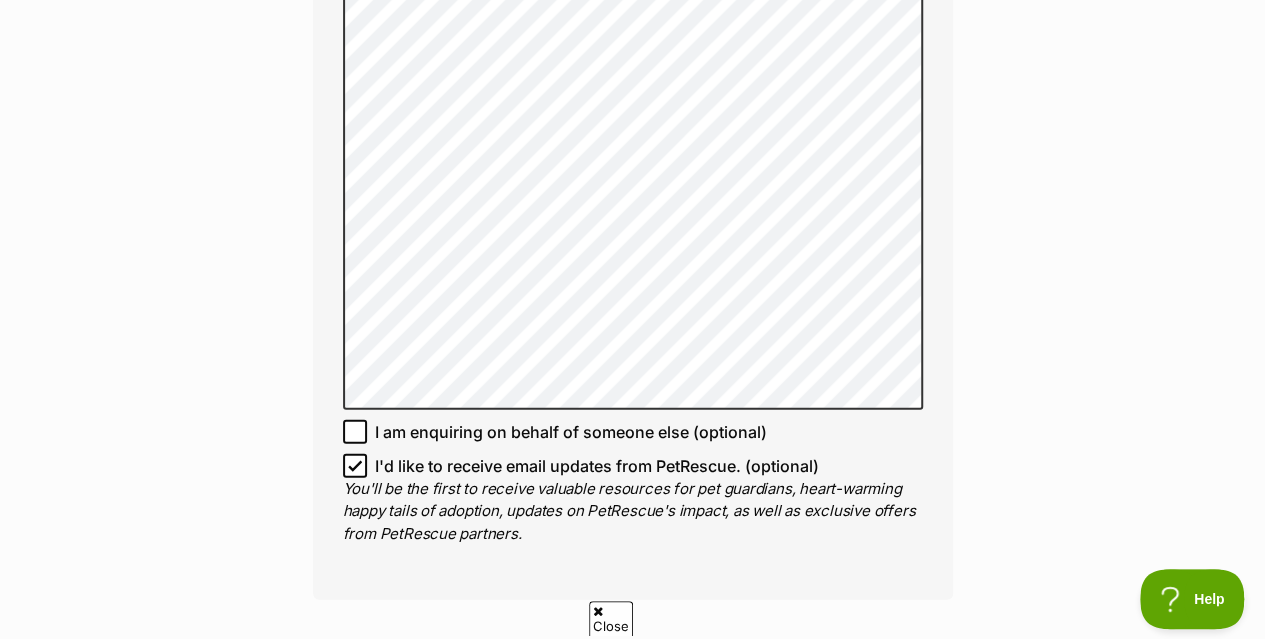 scroll, scrollTop: 2478, scrollLeft: 0, axis: vertical 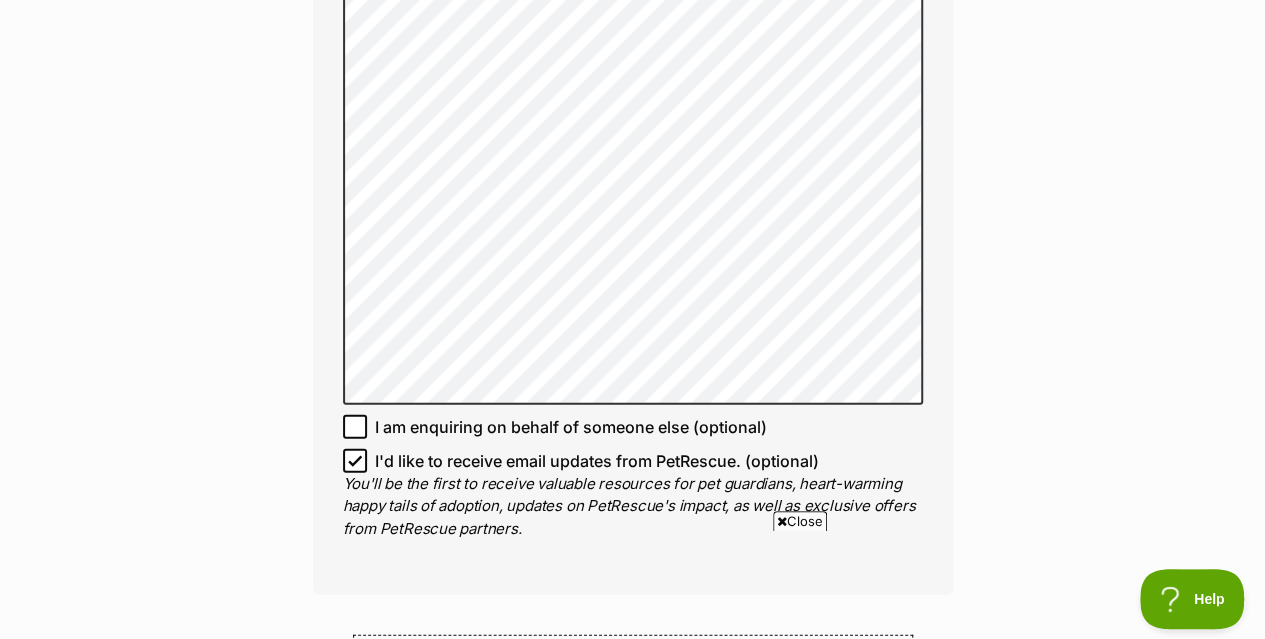 click 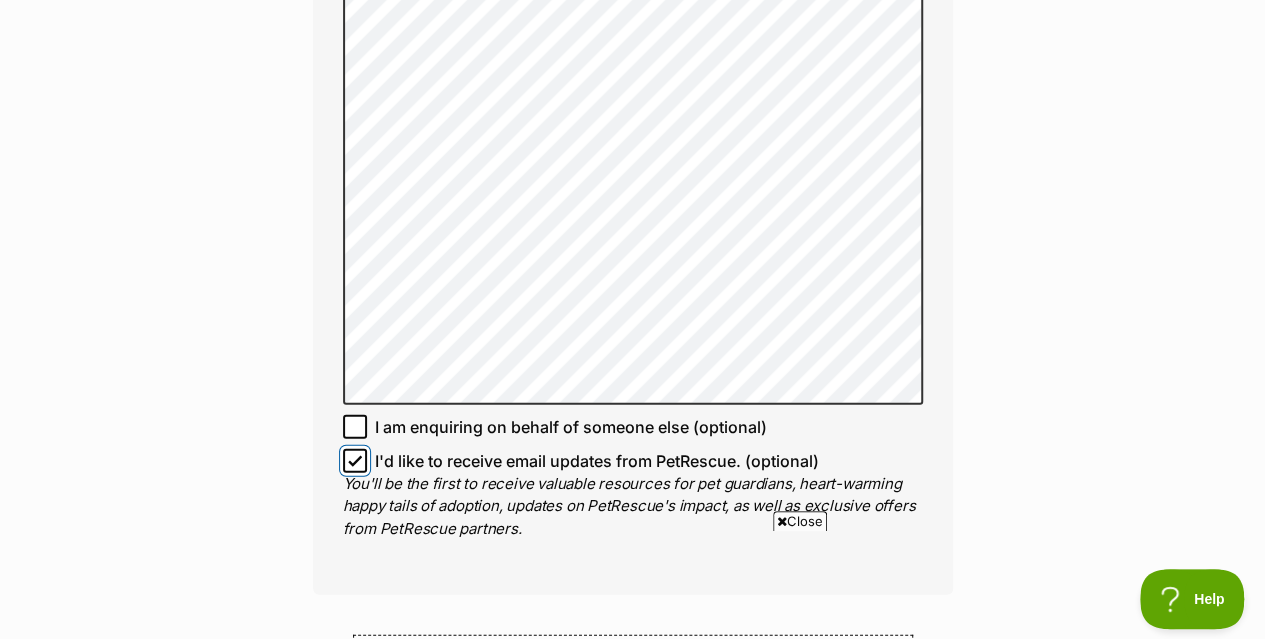 click on "I'd like to receive email updates from PetRescue. (optional)" at bounding box center (355, 461) 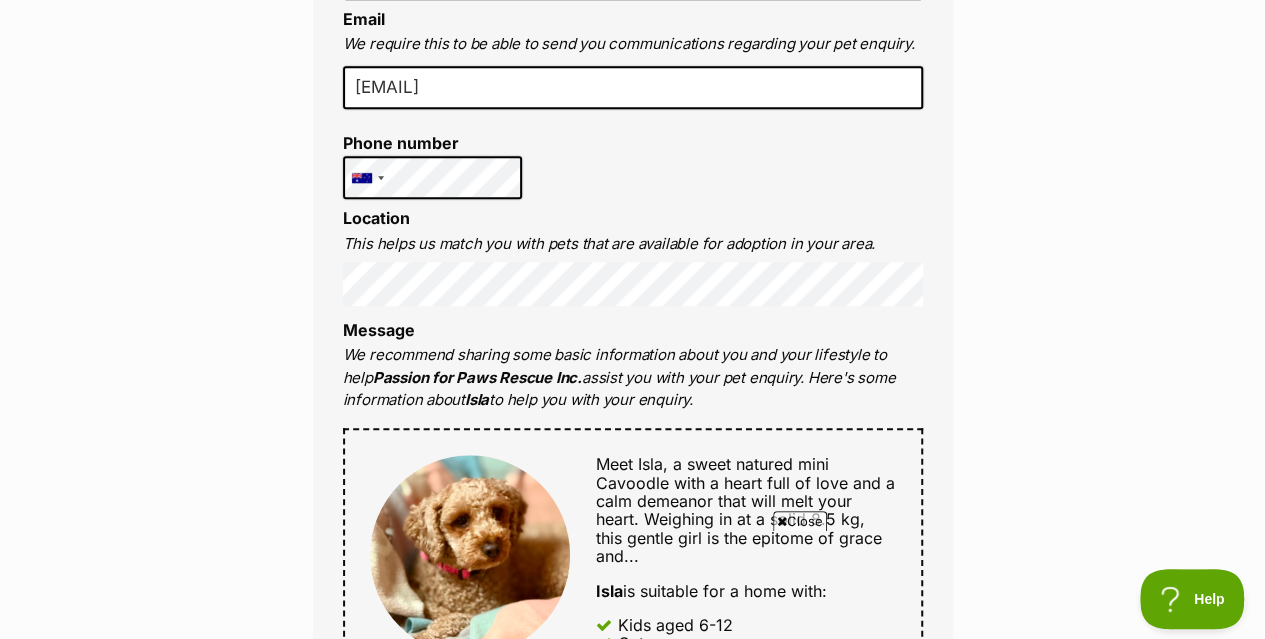 scroll, scrollTop: 552, scrollLeft: 0, axis: vertical 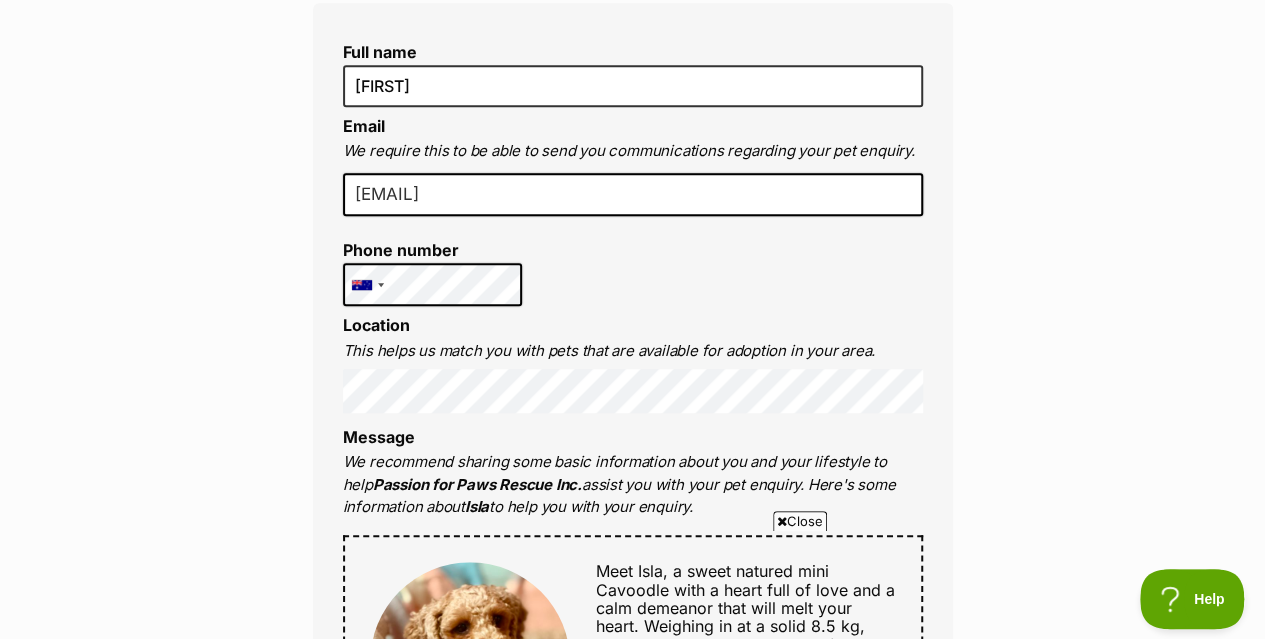 click on "Enquire about  Isla
Want to increase your chances of a successful enquiry?
Update your adopter profile now!
Full name [FIRST]
Email
We require this to be able to send you communications regarding your pet enquiry.
[EMAIL]
Phone number United States +1 United Kingdom +44 Afghanistan (‫افغانستان‬‎) +93 Albania (Shqipëri) +355 Algeria (‫ال الجزائر‬‎) +213 American Samoa +1684 Andorra +376 Angola +244 Anguilla +1264 Antigua and Barbuda +1268 Argentina +54 Armenia (Հայաստան) +374 Aruba +297 Australia +61 Austria (Österreich) +43 Azerbaijan (Azərbaycan) +994 Bahamas +1242 Bahrain (‫البحرين‬‎) +973 Bangladesh (বাংলাদেশ) +880 Barbados +1246 Belarus (Беларусь) +375 Belgium (België) +32 Belize +501 Benin (Bénin) +229 Bermuda +1441 Bhutan (འབྲུག) +975 Bolivia +591 Bosnia and Herzegovina (Босна и Херцеговина) +387 Botswana +267 Brazil (Brasil) +55 +246 +1284 +673" at bounding box center (633, 1519) 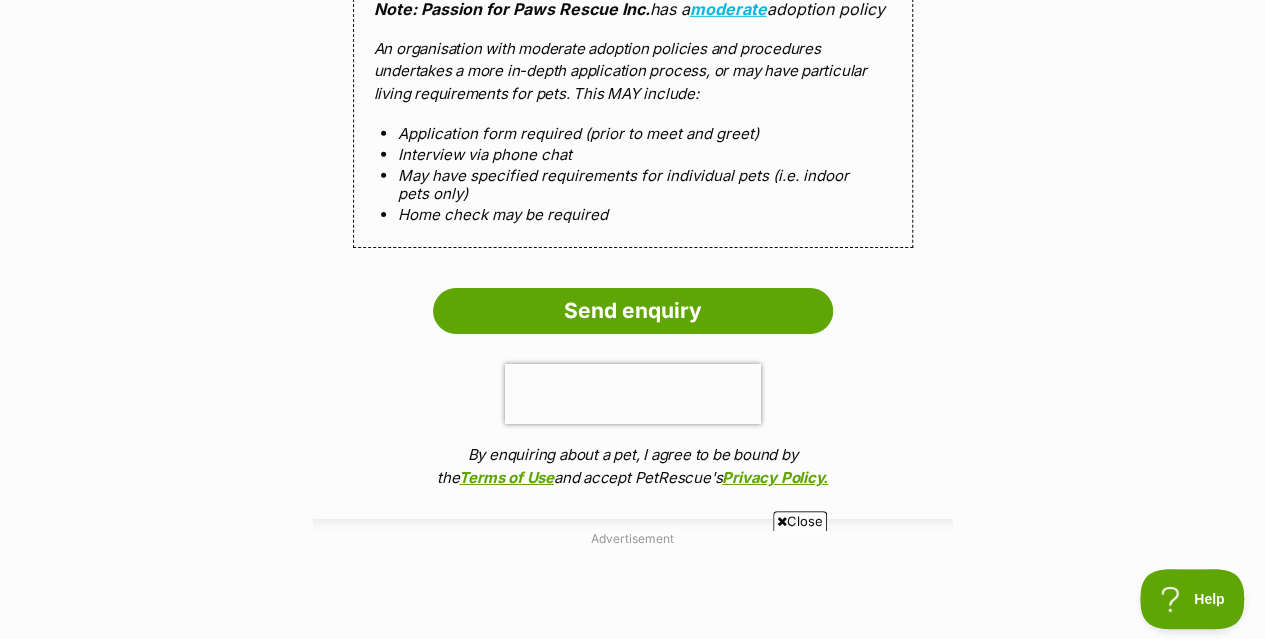 scroll, scrollTop: 3138, scrollLeft: 0, axis: vertical 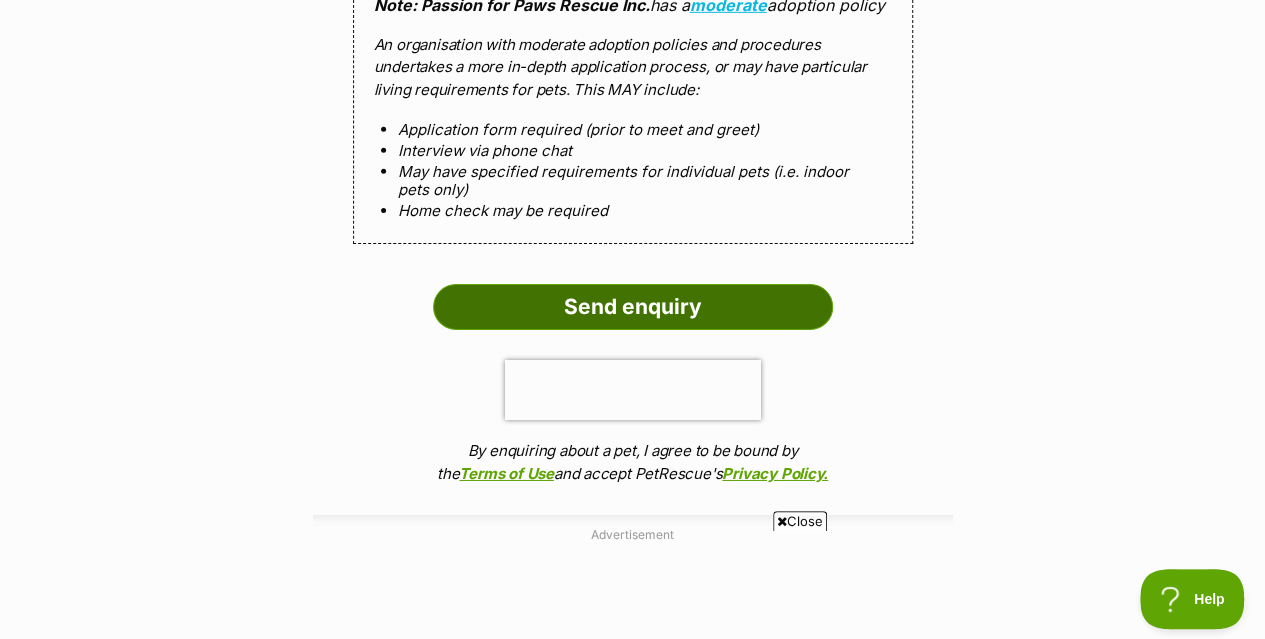 click on "Send enquiry" at bounding box center (633, 307) 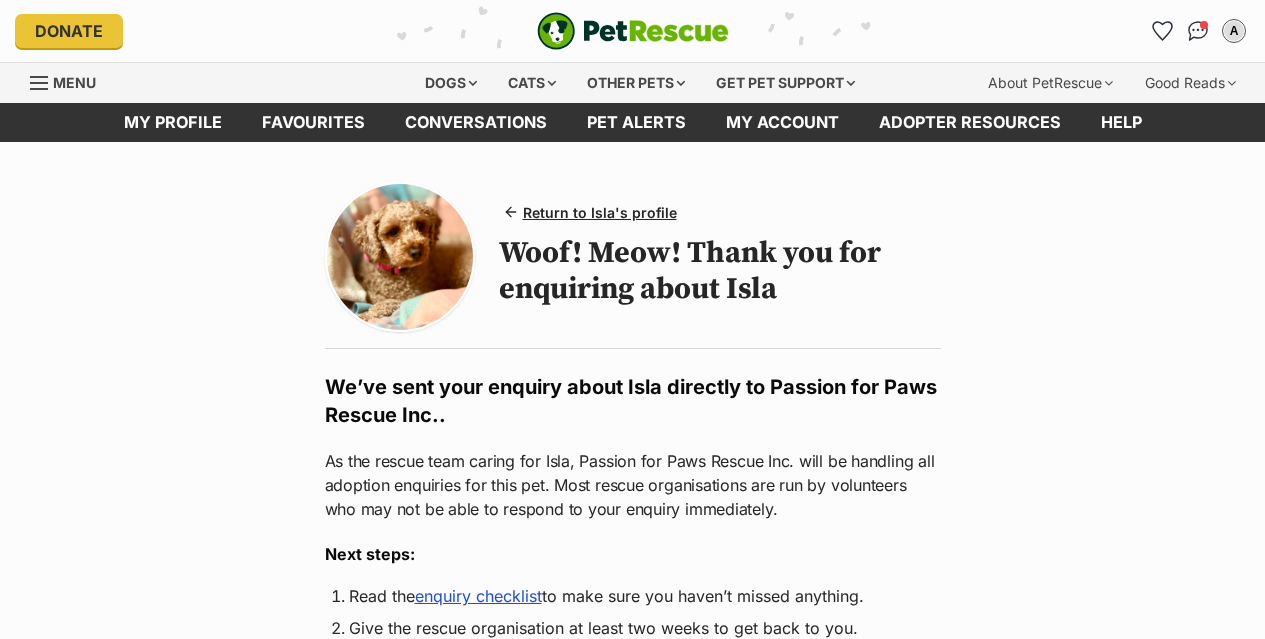 scroll, scrollTop: 0, scrollLeft: 0, axis: both 